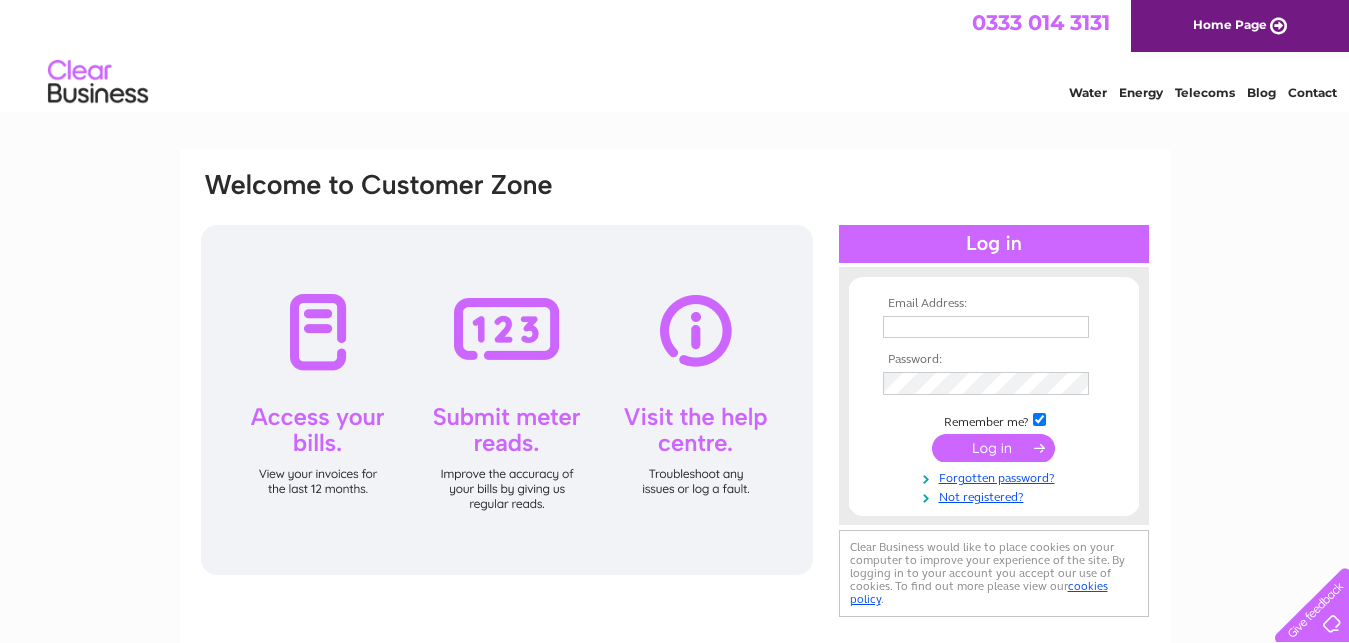 scroll, scrollTop: 0, scrollLeft: 0, axis: both 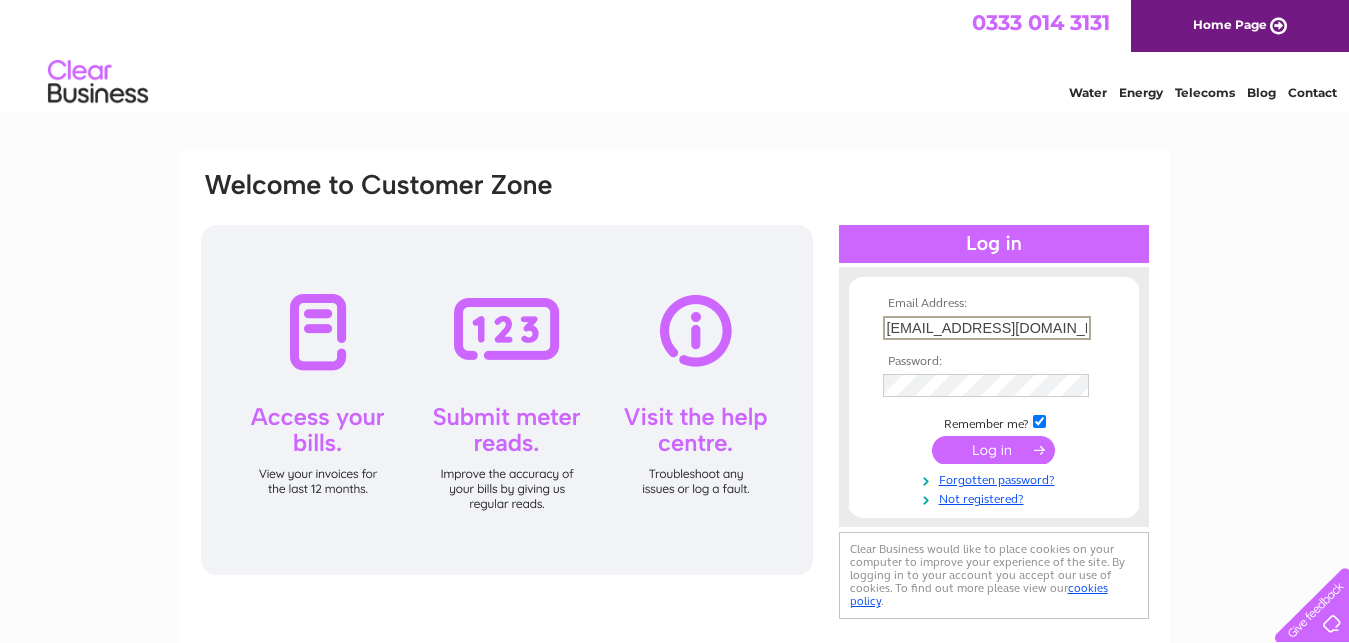 type on "[EMAIL_ADDRESS][DOMAIN_NAME]" 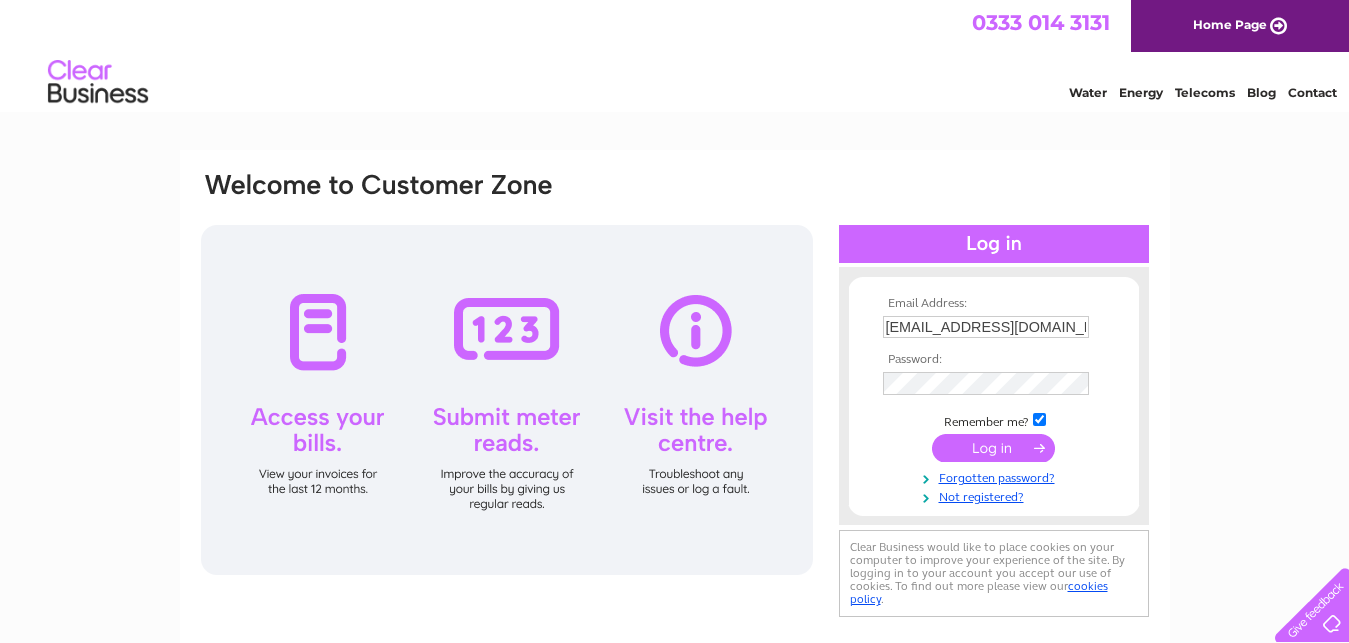 click at bounding box center [993, 448] 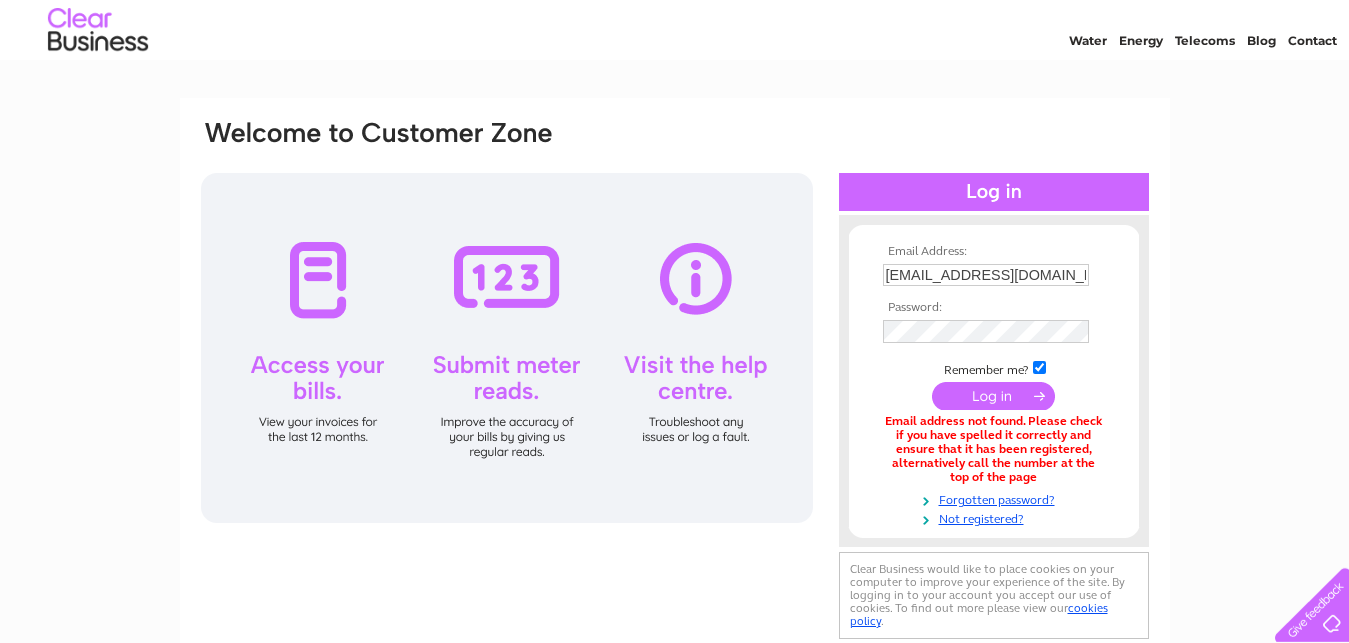 scroll, scrollTop: 0, scrollLeft: 0, axis: both 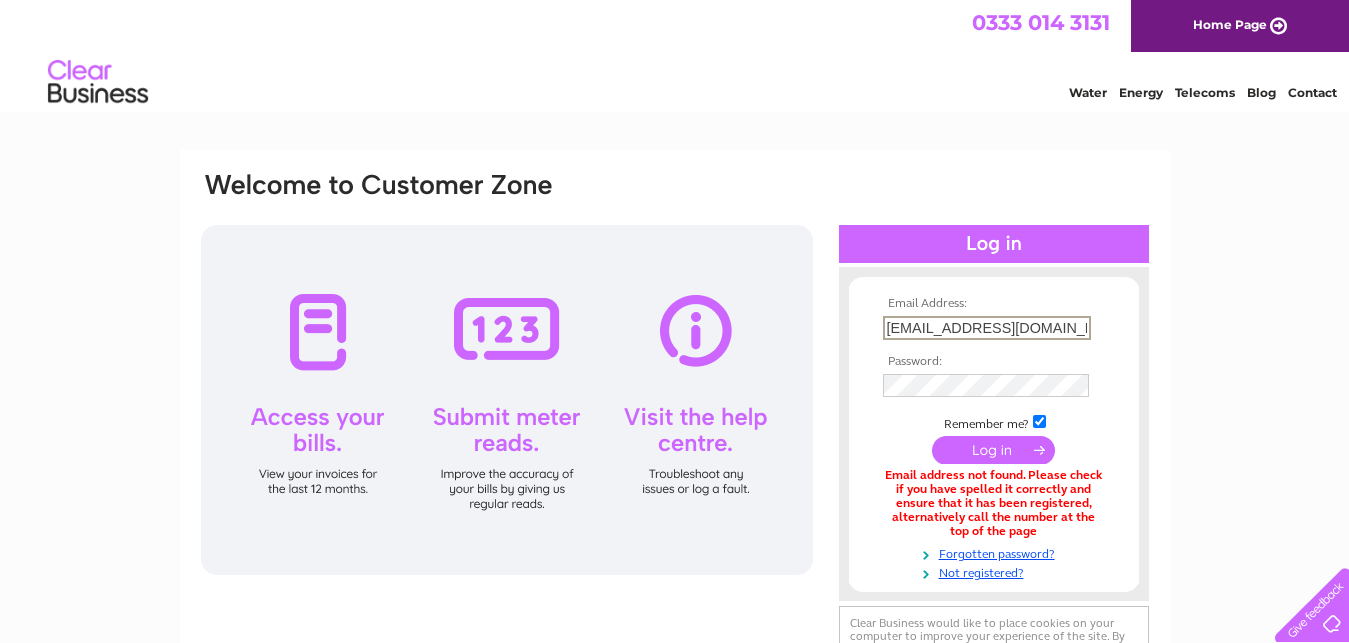 drag, startPoint x: 929, startPoint y: 328, endPoint x: 836, endPoint y: 320, distance: 93.34345 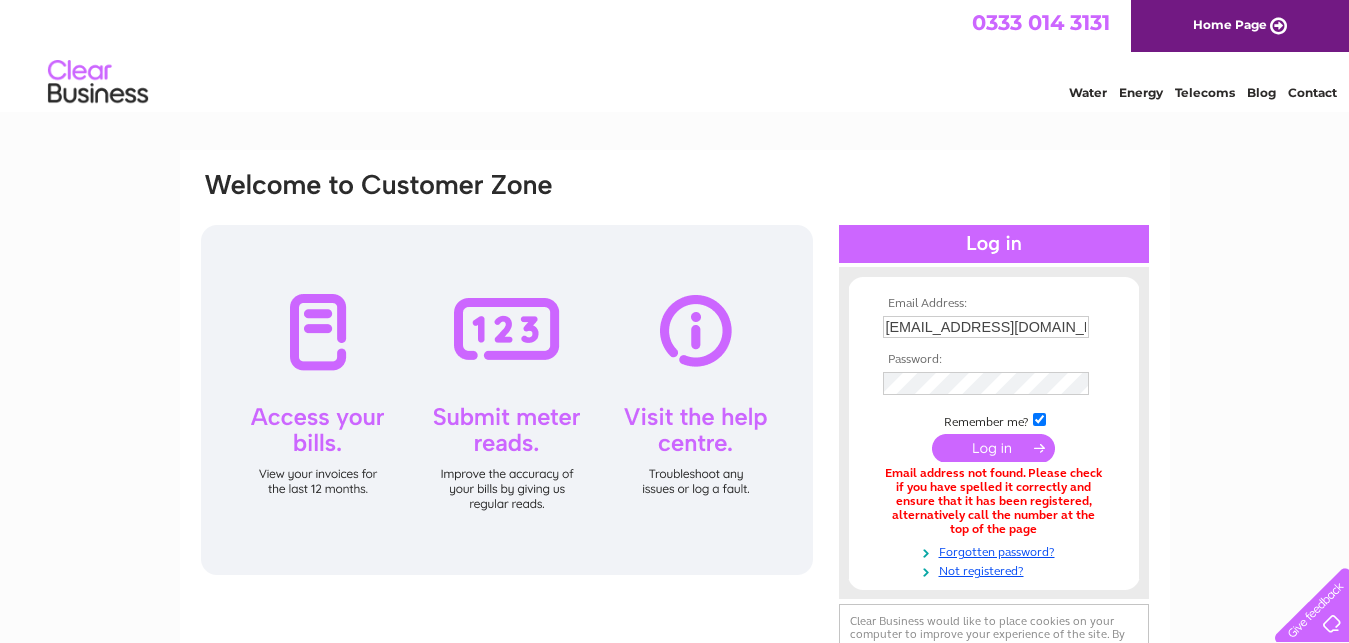 click at bounding box center [993, 448] 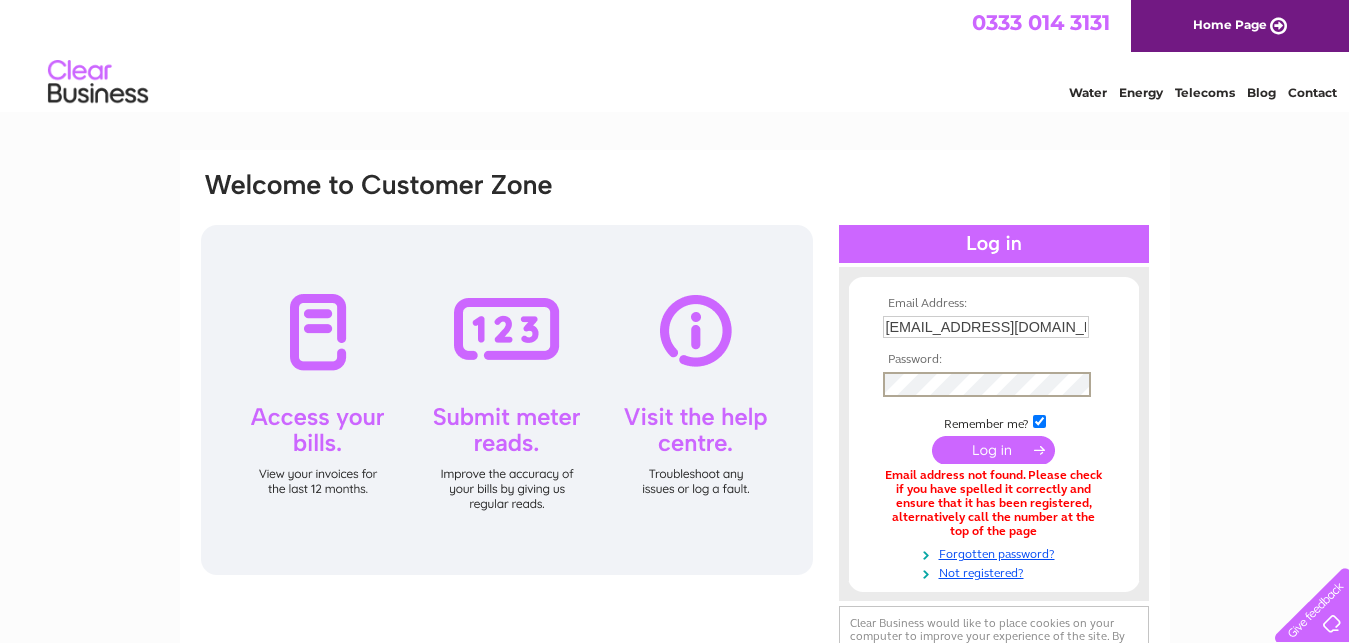 click at bounding box center [993, 450] 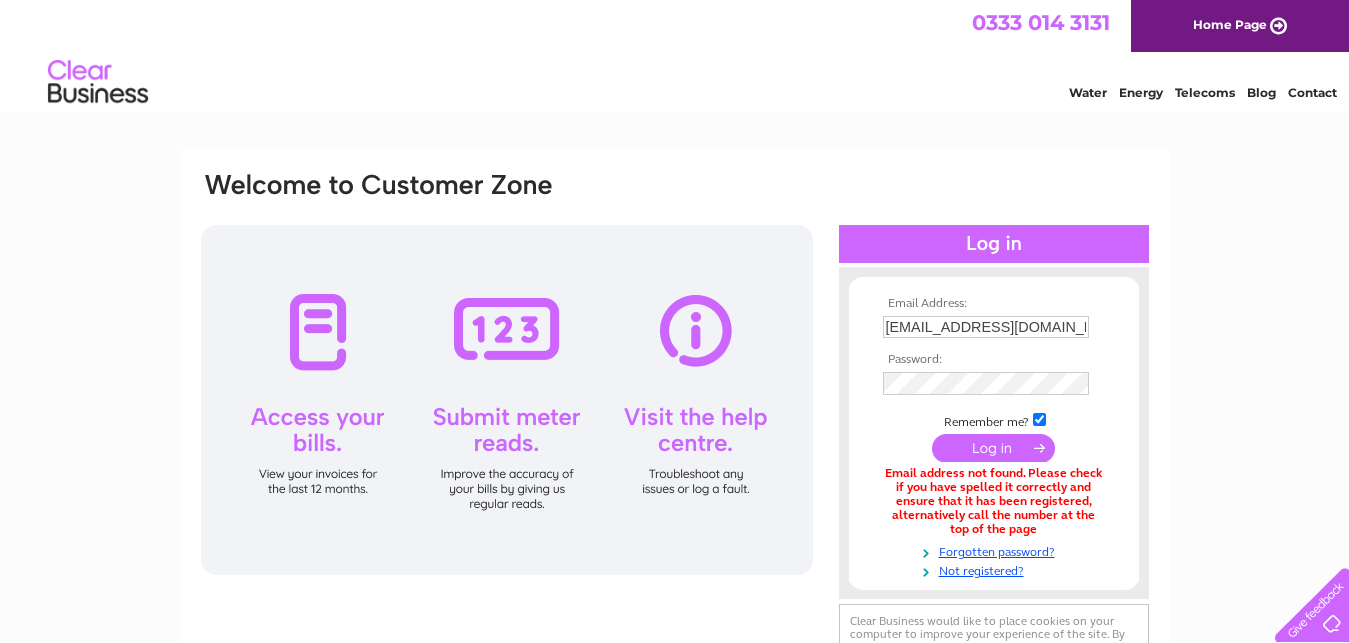 scroll, scrollTop: 0, scrollLeft: 0, axis: both 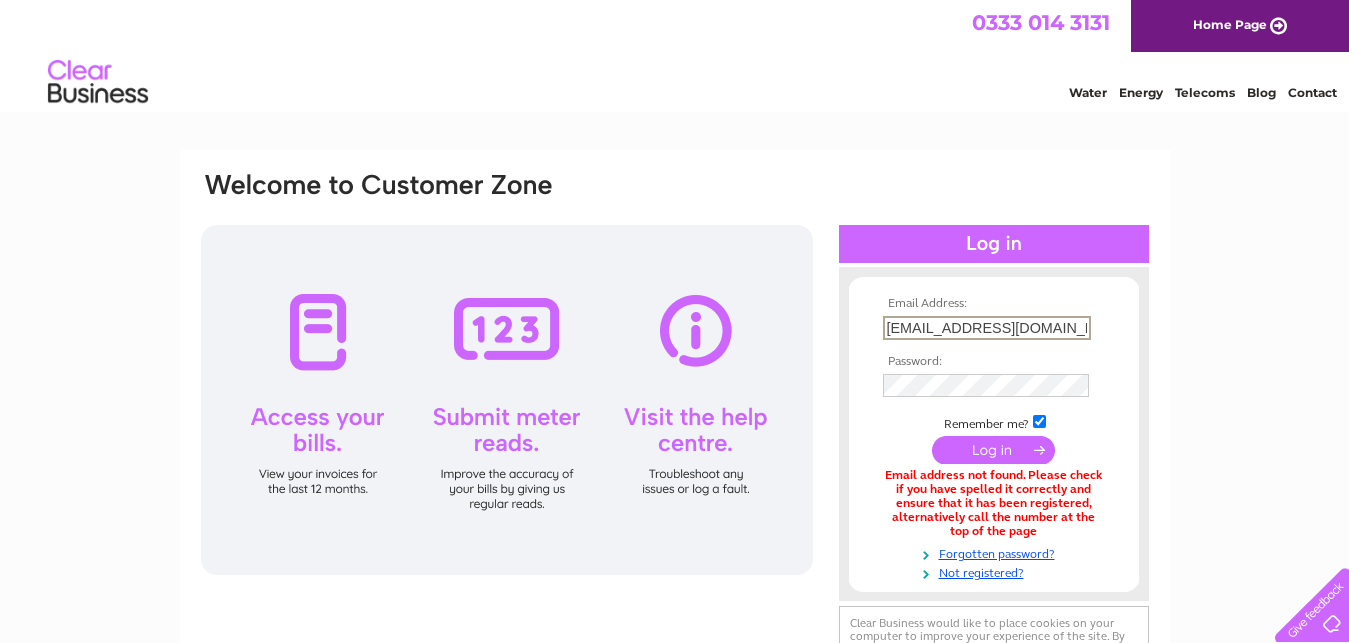 drag, startPoint x: 939, startPoint y: 331, endPoint x: 806, endPoint y: 330, distance: 133.00375 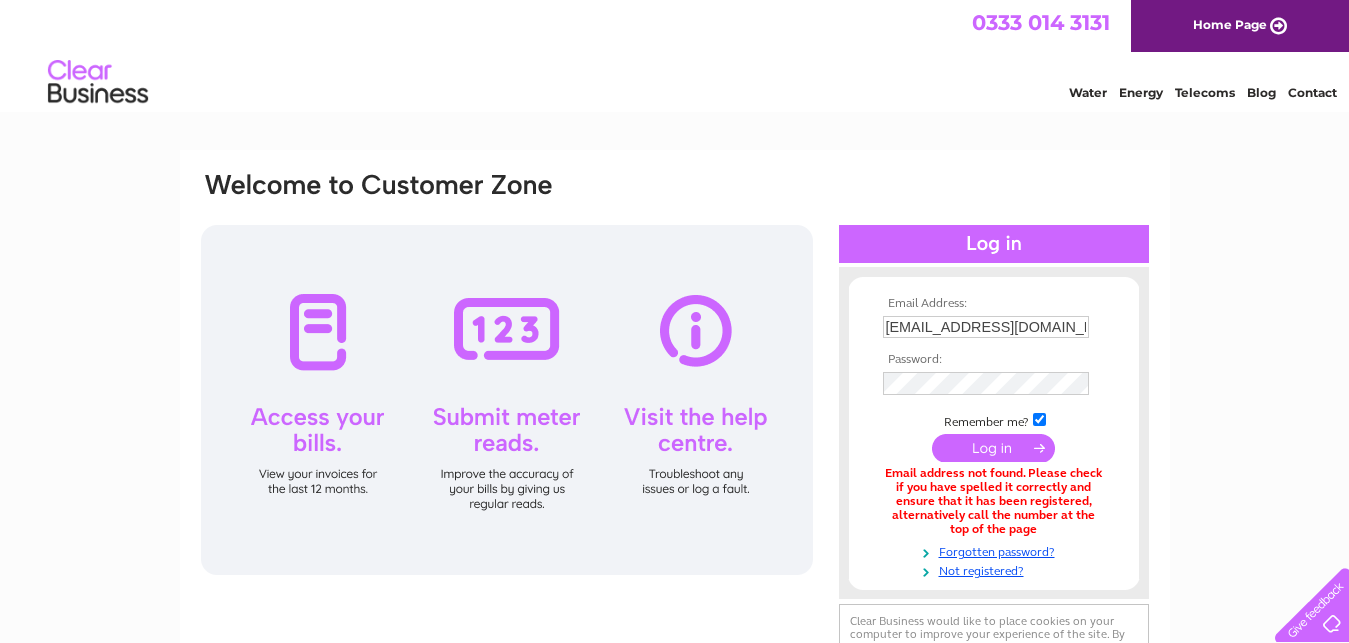 scroll, scrollTop: 0, scrollLeft: 0, axis: both 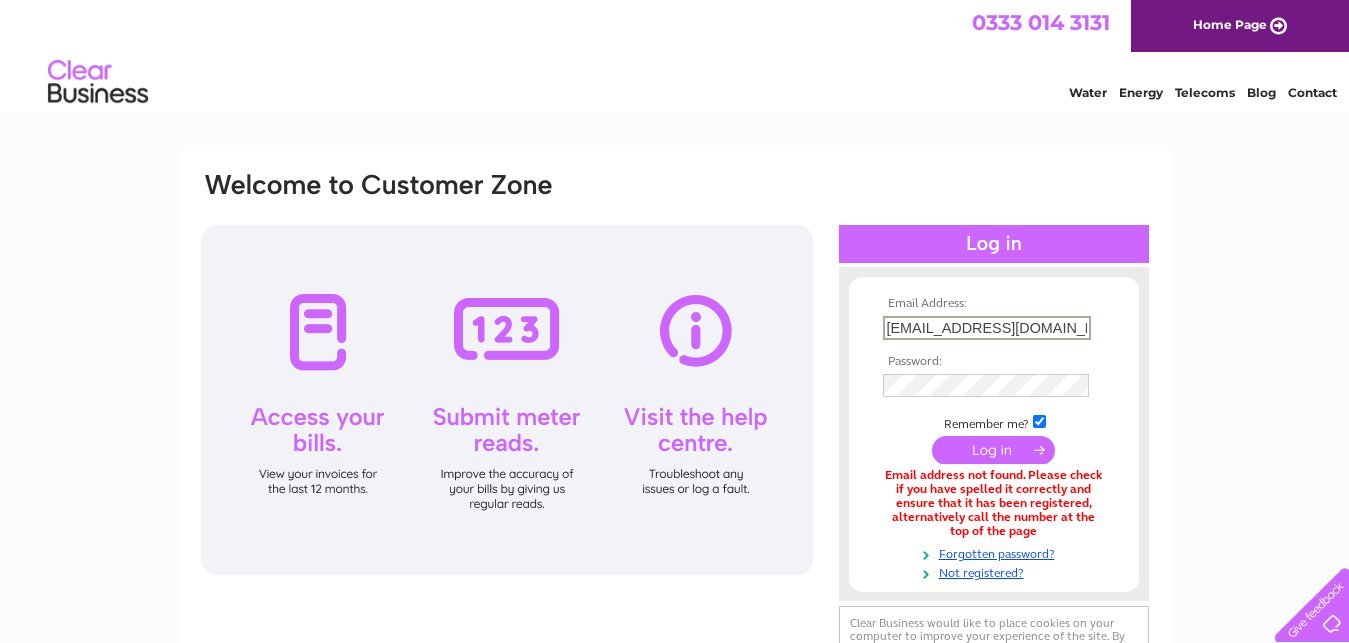 drag, startPoint x: 937, startPoint y: 330, endPoint x: 883, endPoint y: 330, distance: 54 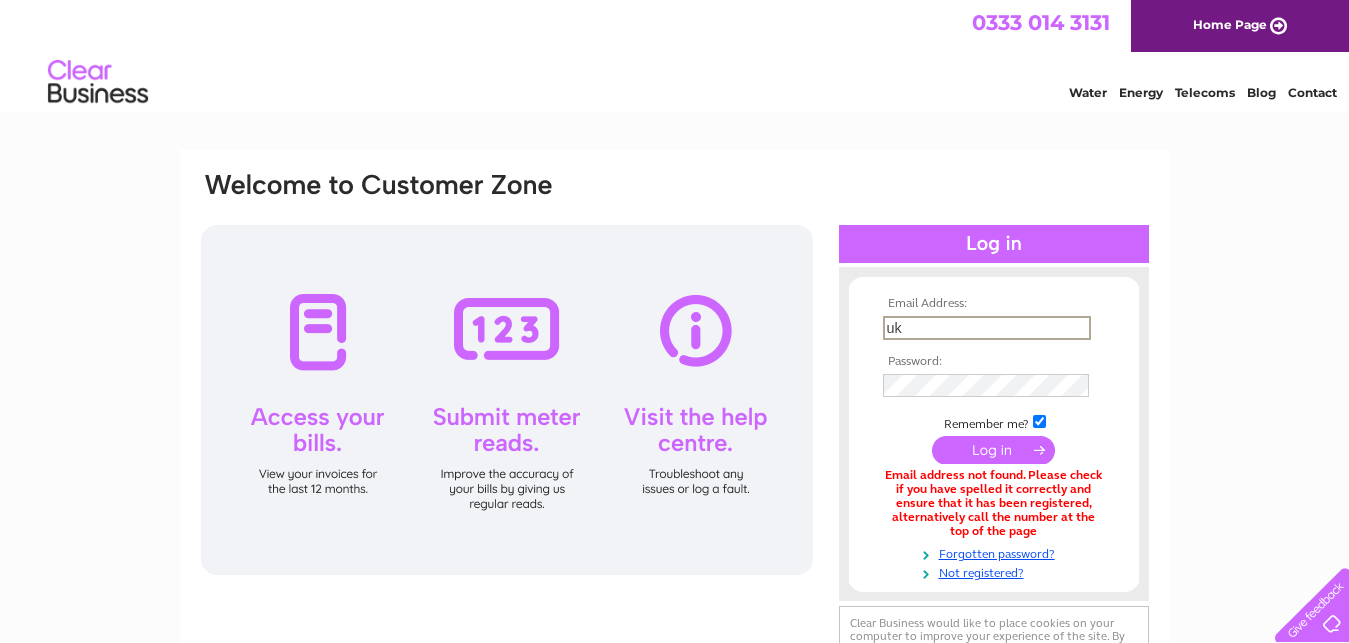 type on "k" 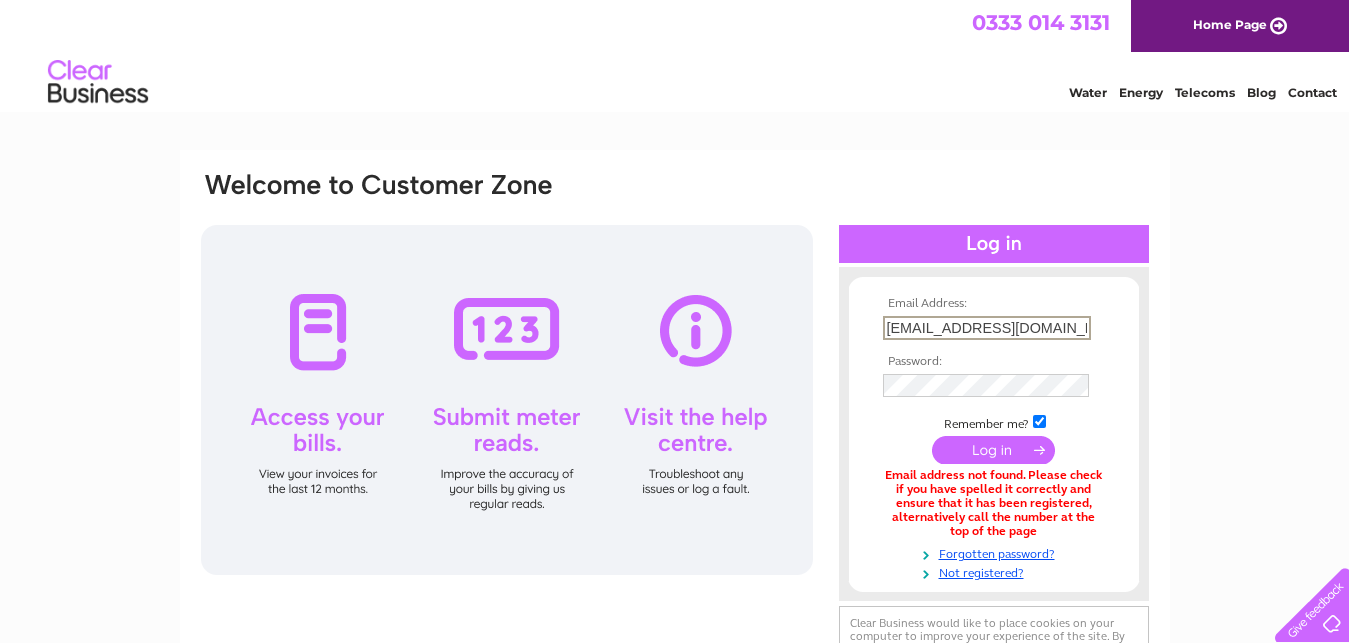 type on "alasdair@lewiscrofters.co.uk" 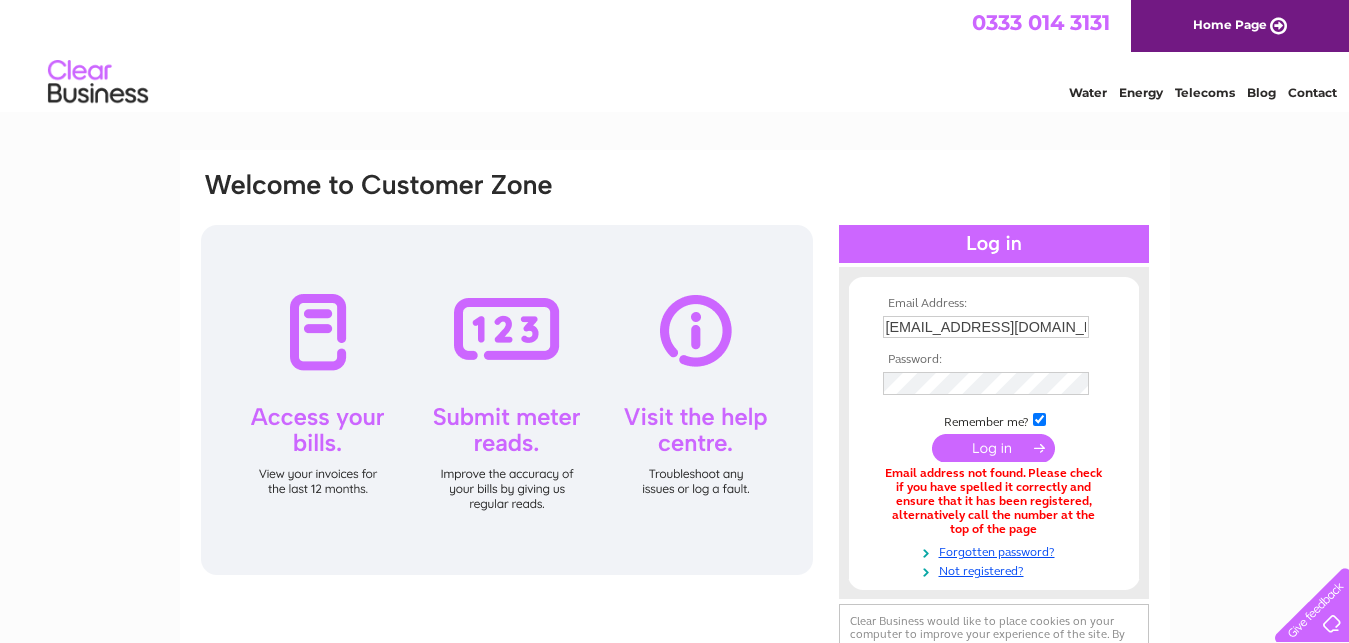 scroll, scrollTop: 0, scrollLeft: 0, axis: both 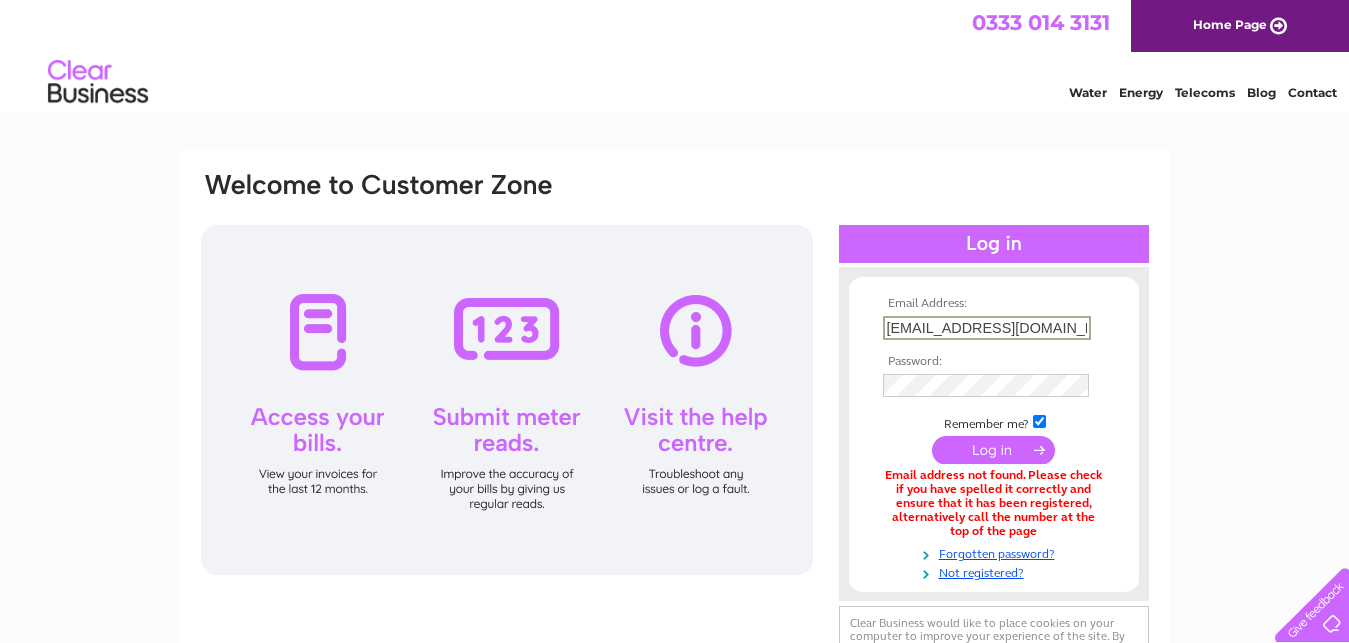 drag, startPoint x: 933, startPoint y: 326, endPoint x: 882, endPoint y: 326, distance: 51 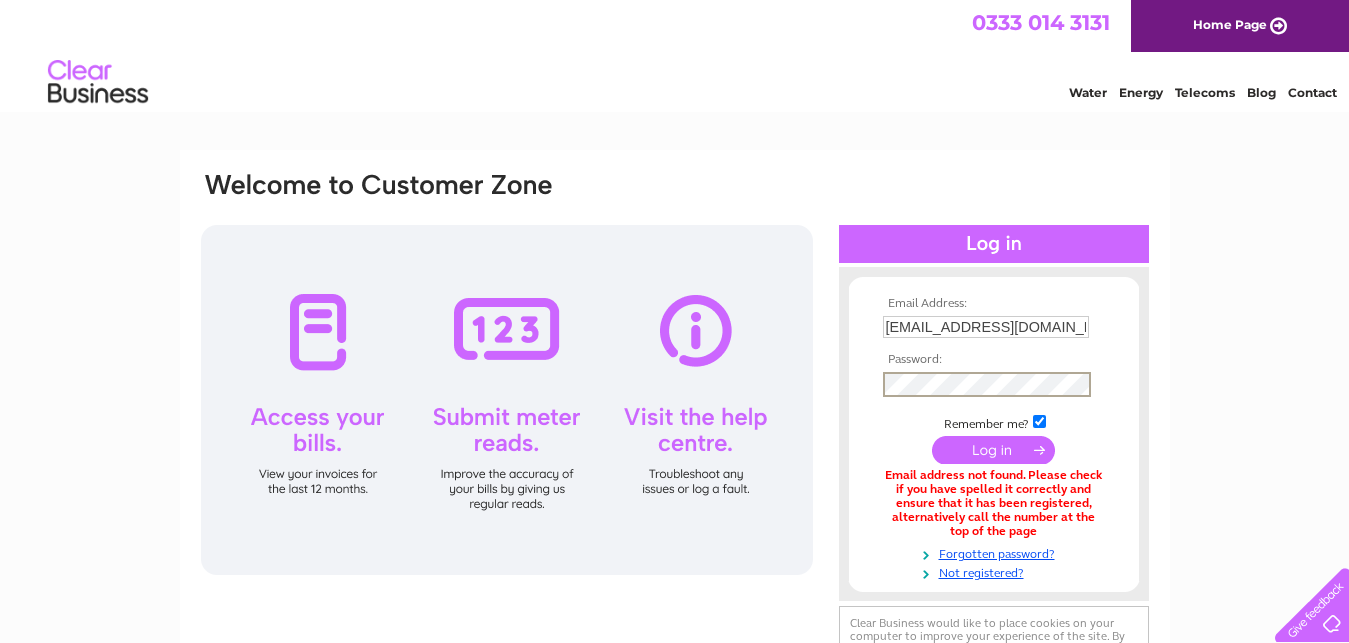 click at bounding box center (993, 450) 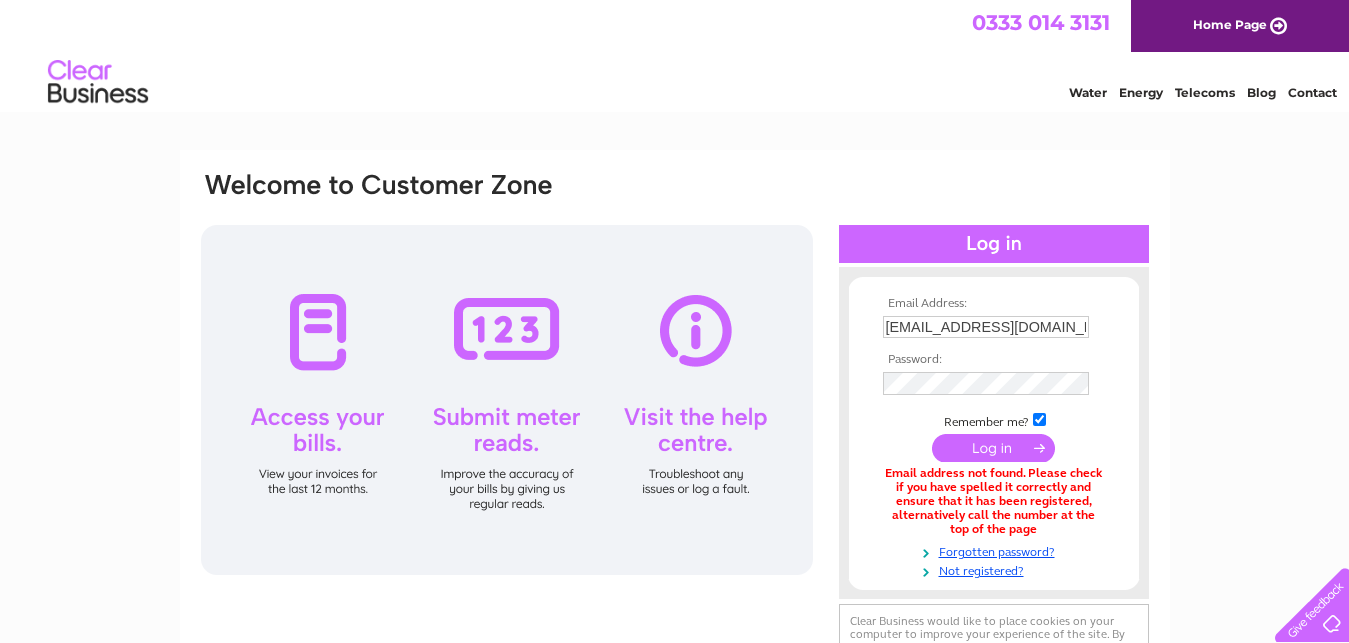 scroll, scrollTop: 0, scrollLeft: 0, axis: both 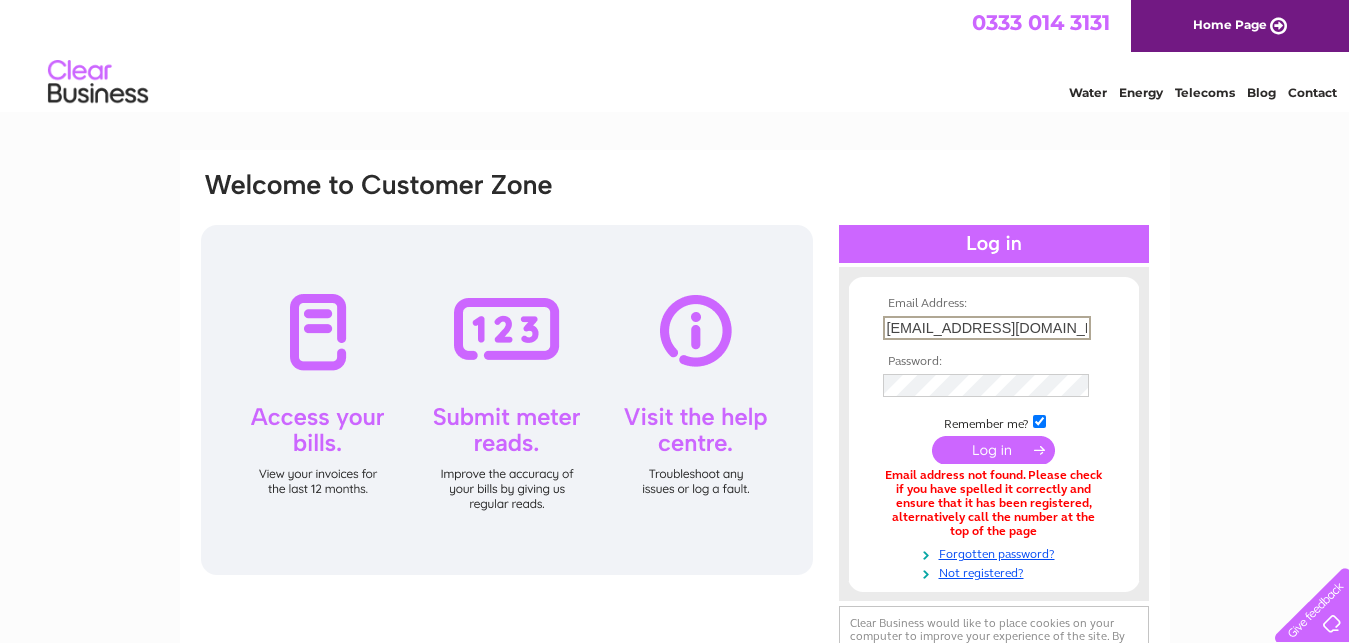 drag, startPoint x: 943, startPoint y: 332, endPoint x: 865, endPoint y: 331, distance: 78.00641 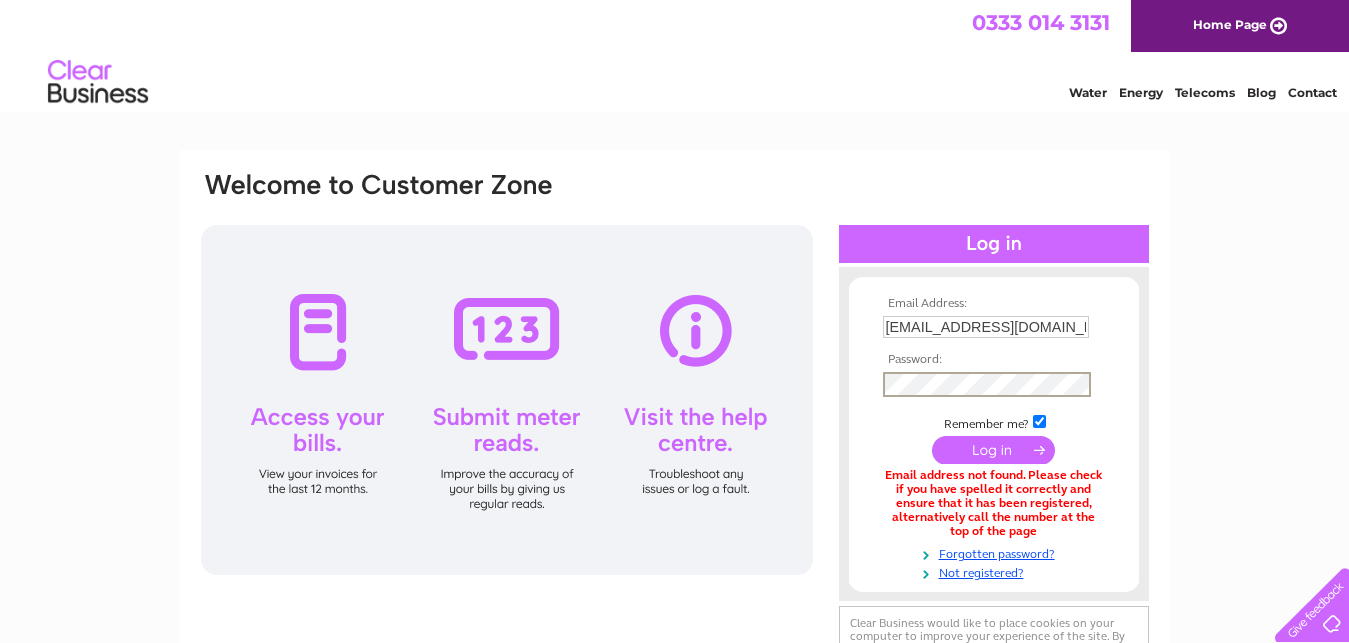 click at bounding box center (993, 450) 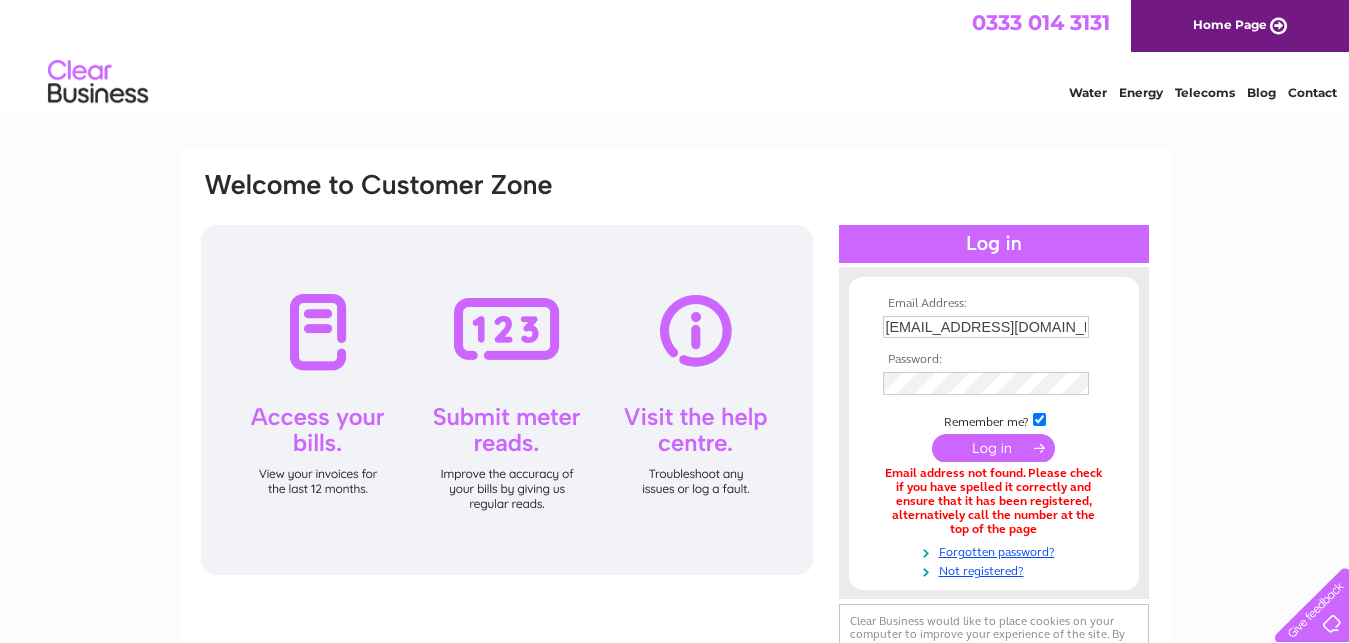 scroll, scrollTop: 0, scrollLeft: 0, axis: both 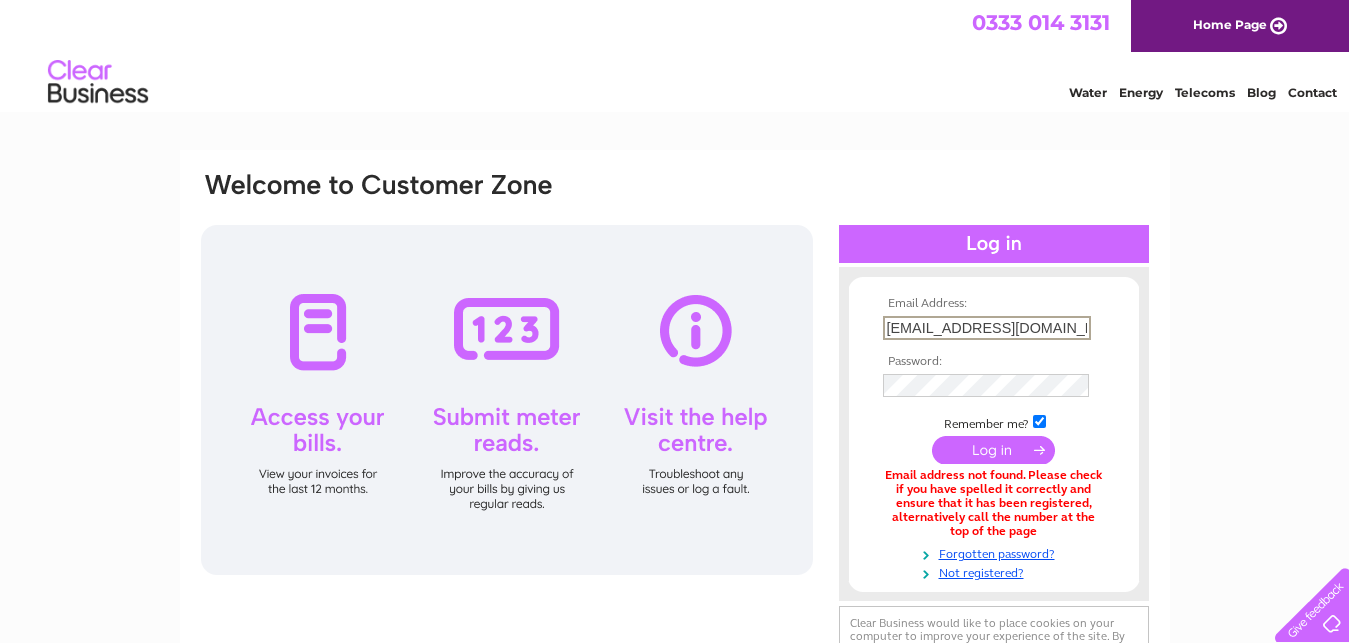 drag, startPoint x: 940, startPoint y: 328, endPoint x: 829, endPoint y: 335, distance: 111.220505 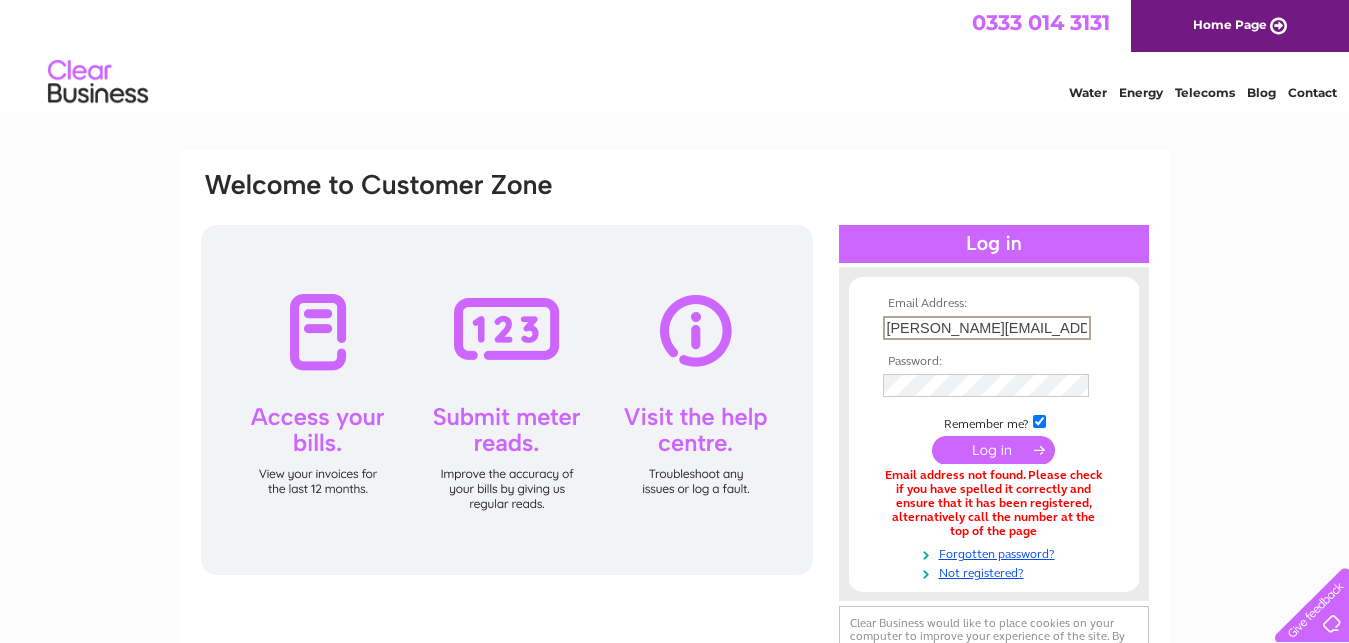 type on "[PERSON_NAME][EMAIL_ADDRESS][DOMAIN_NAME]" 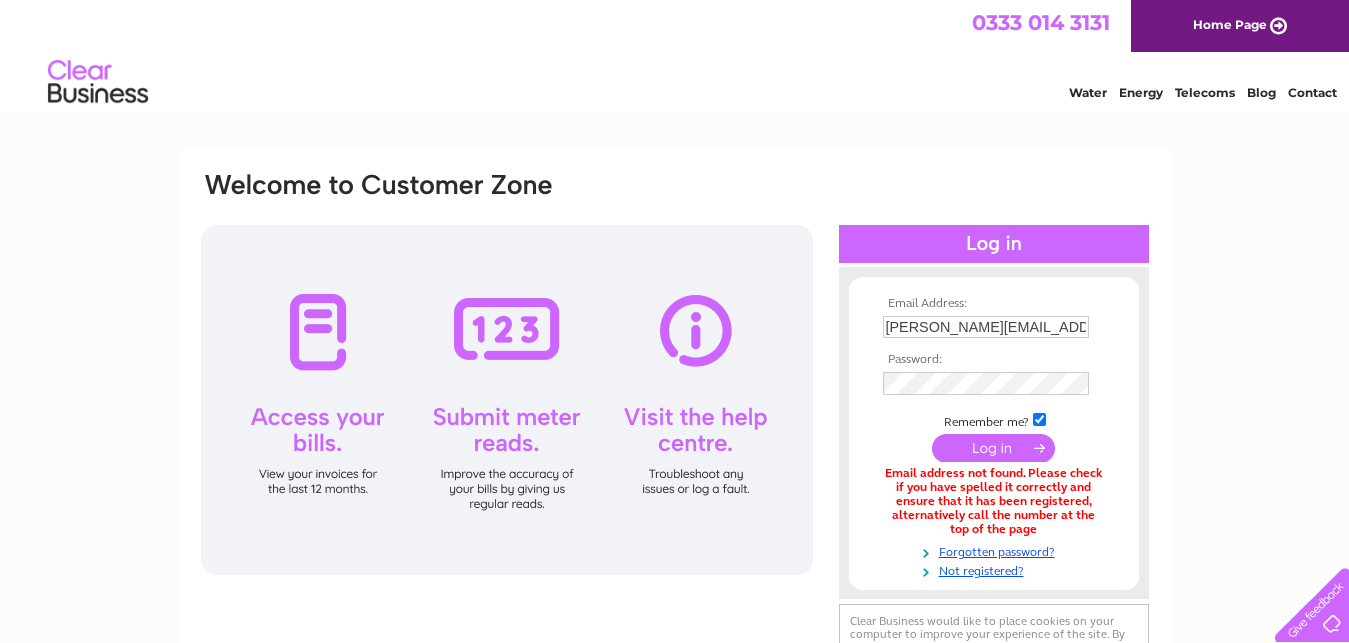 scroll, scrollTop: 0, scrollLeft: 0, axis: both 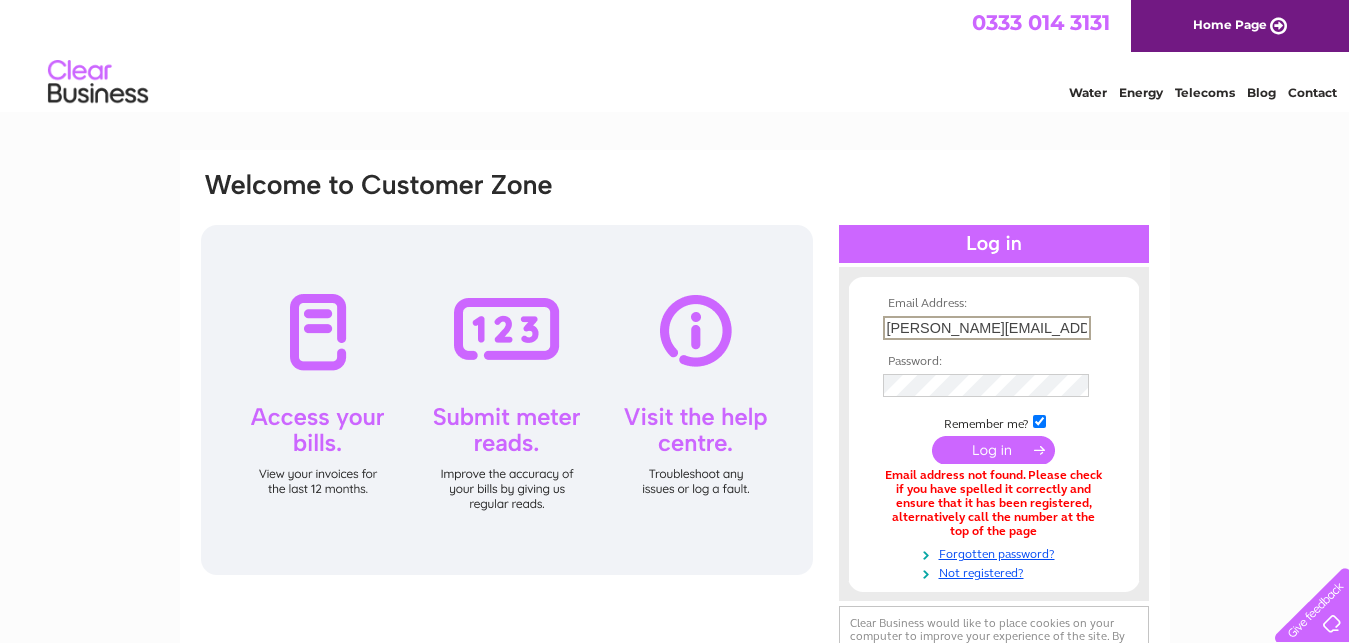 drag, startPoint x: 927, startPoint y: 325, endPoint x: 784, endPoint y: 325, distance: 143 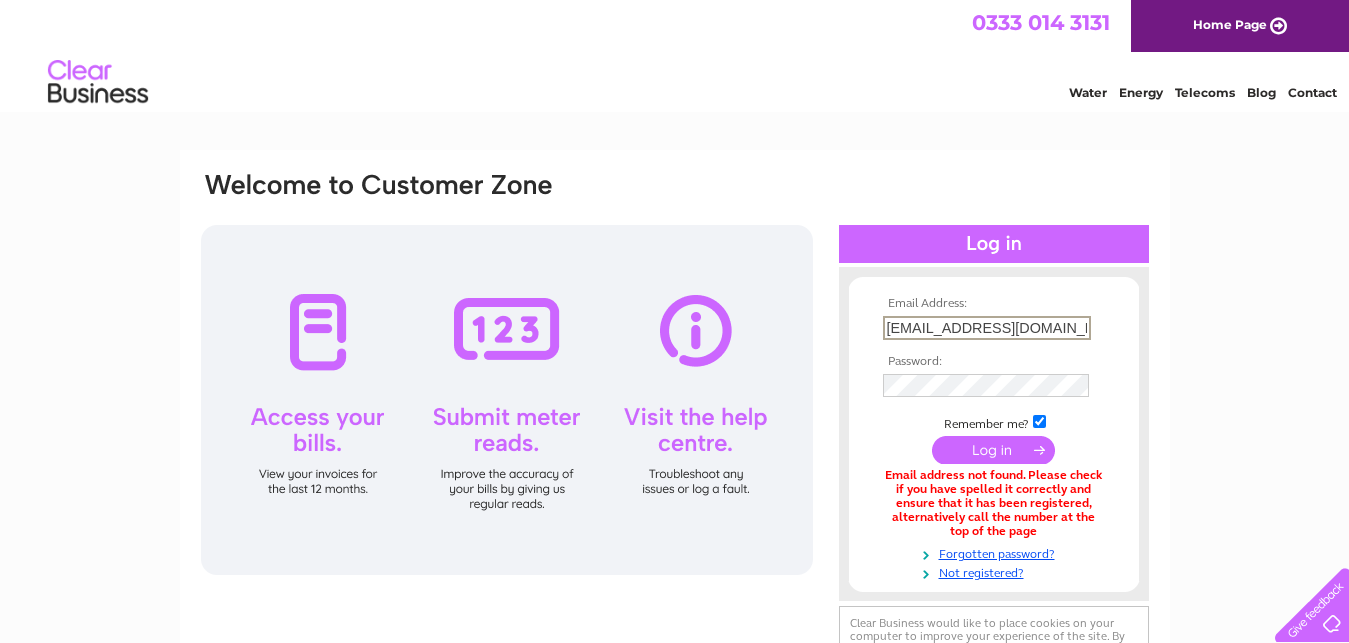 type on "[EMAIL_ADDRESS][DOMAIN_NAME]" 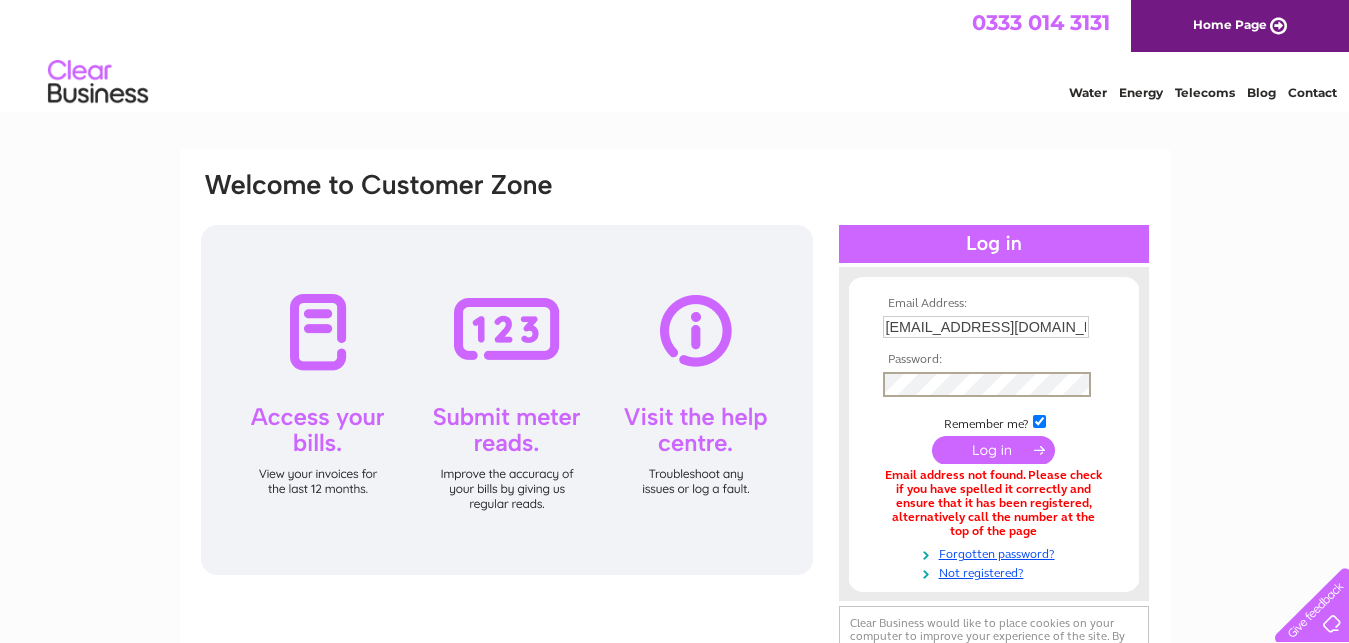 click at bounding box center (993, 450) 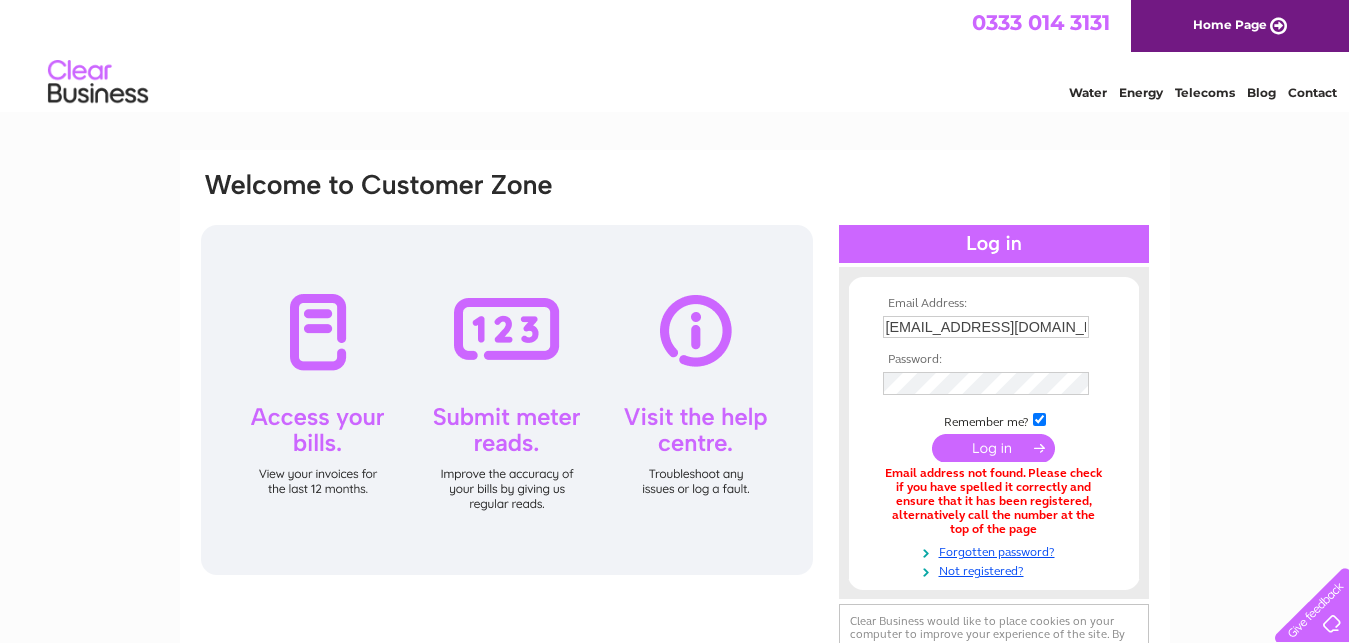 scroll, scrollTop: 0, scrollLeft: 0, axis: both 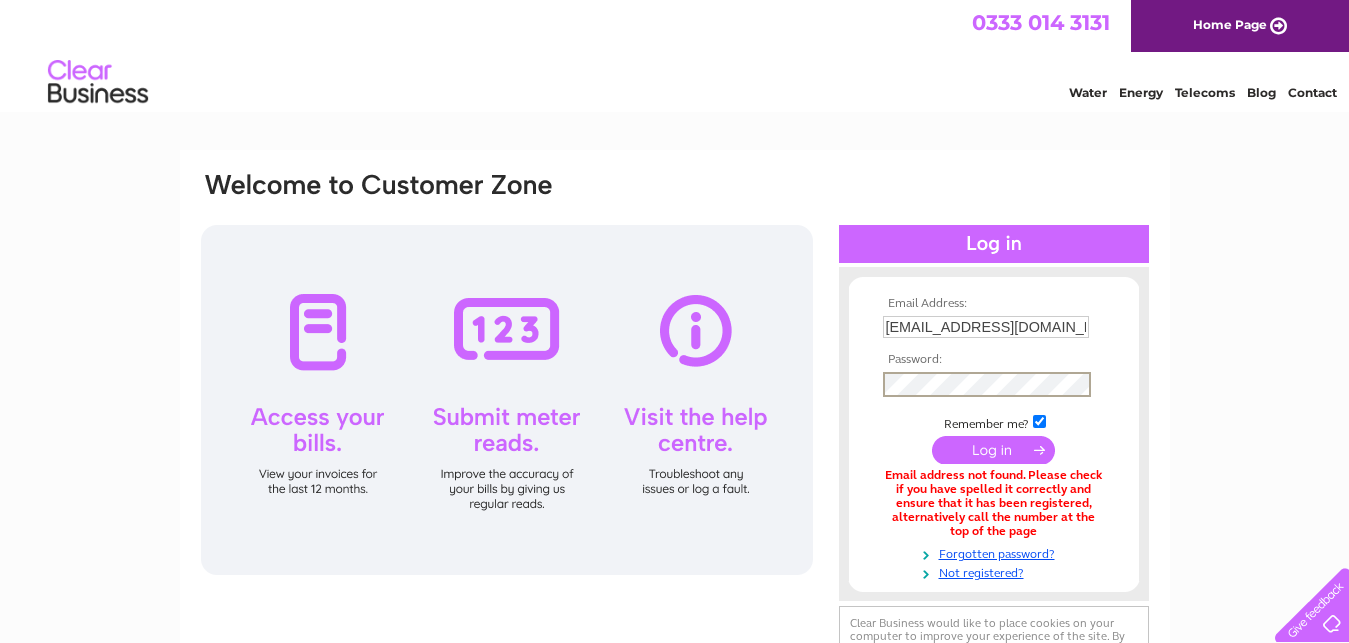 click at bounding box center (993, 450) 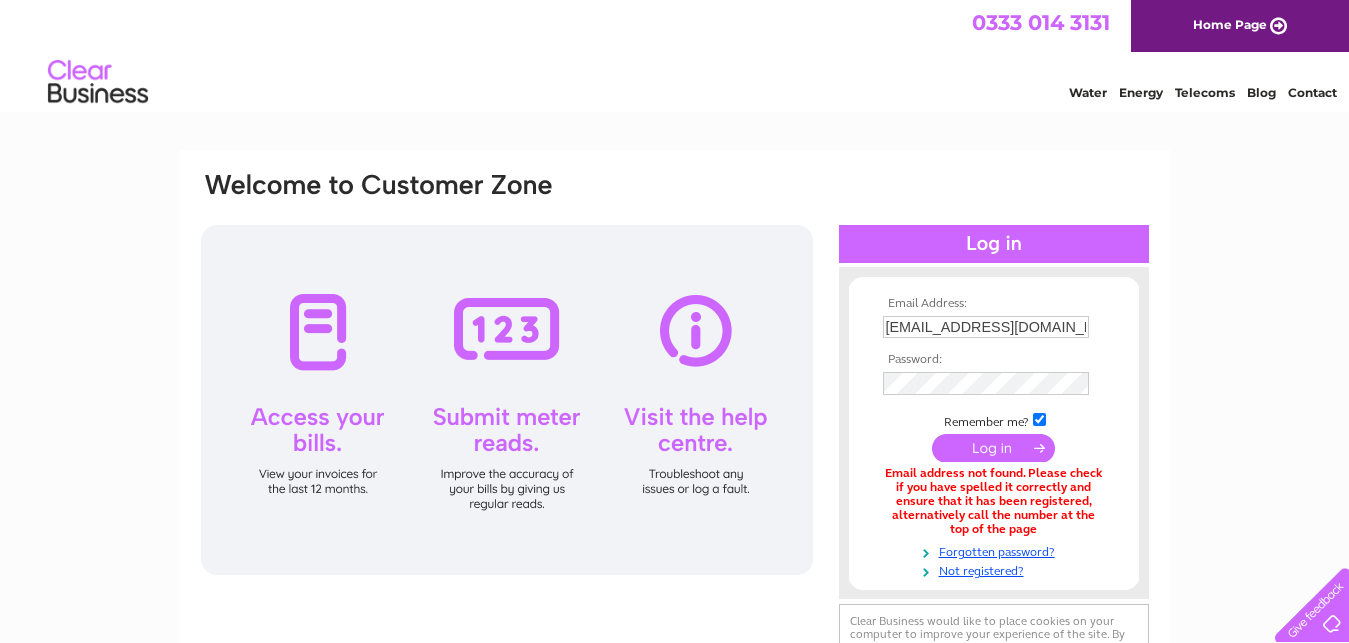 scroll, scrollTop: 0, scrollLeft: 0, axis: both 